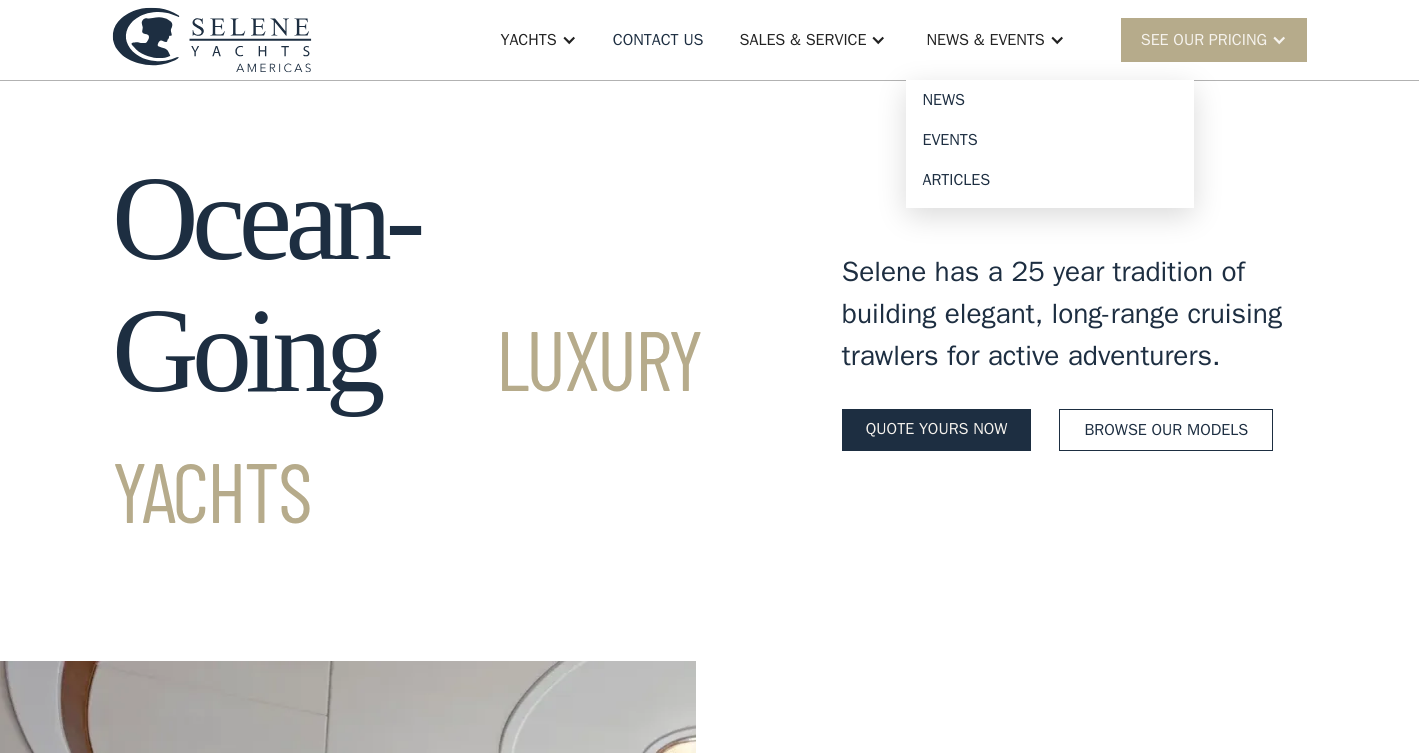 scroll, scrollTop: 0, scrollLeft: 0, axis: both 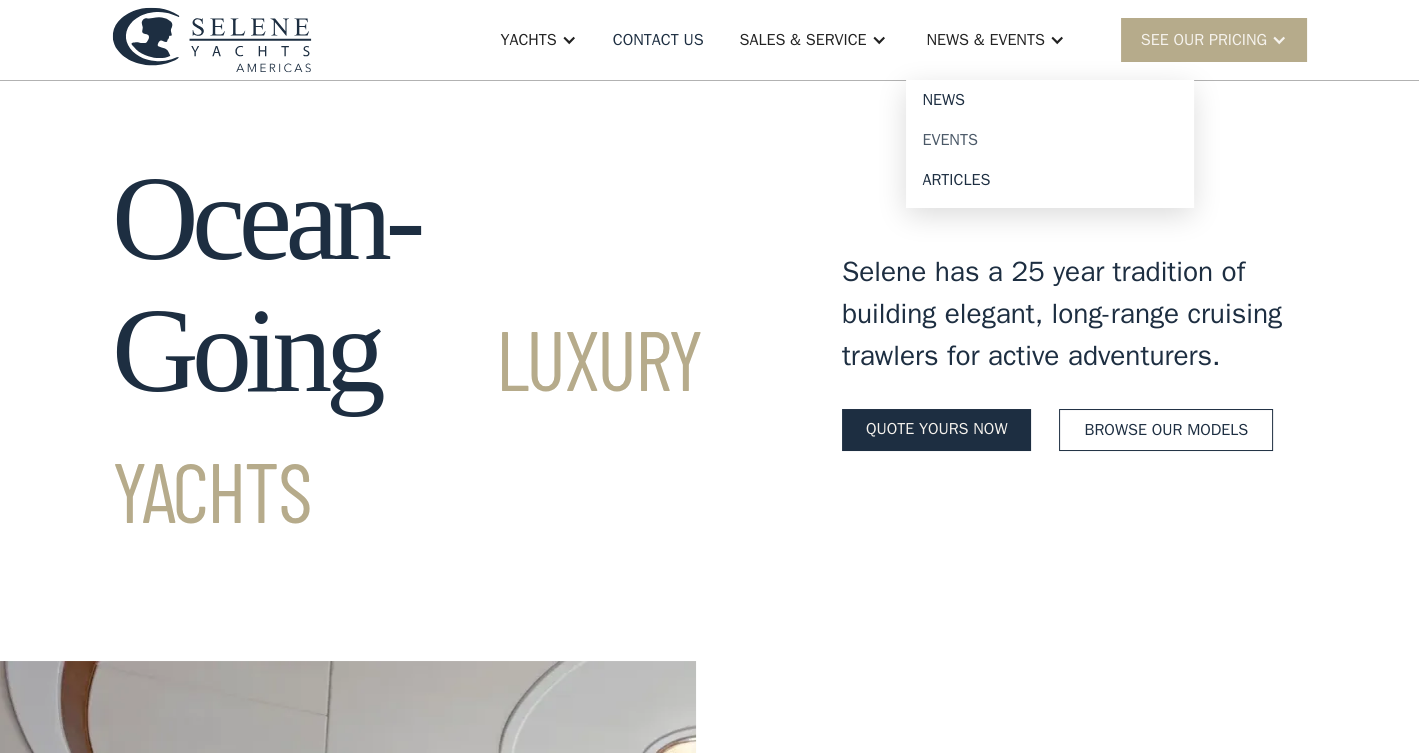 click on "Events" at bounding box center (1050, 140) 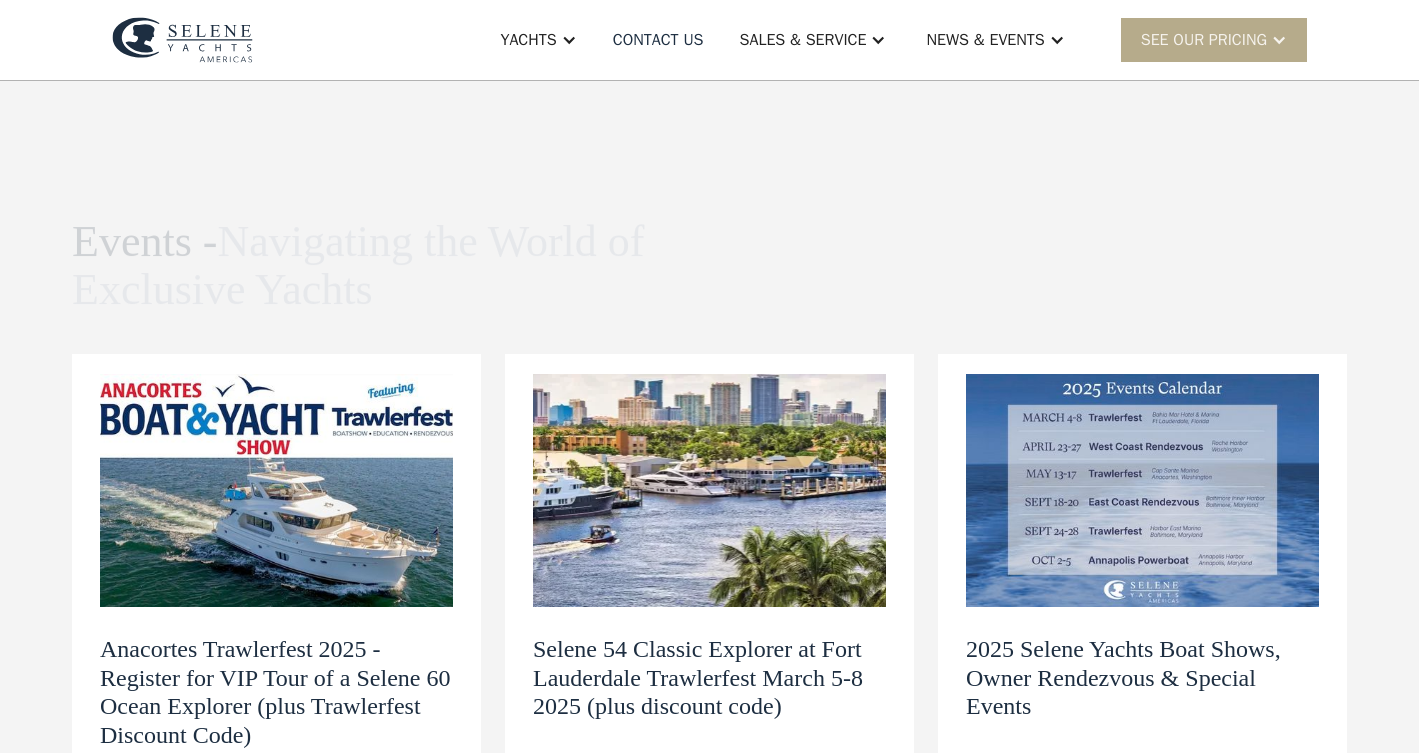 scroll, scrollTop: 0, scrollLeft: 0, axis: both 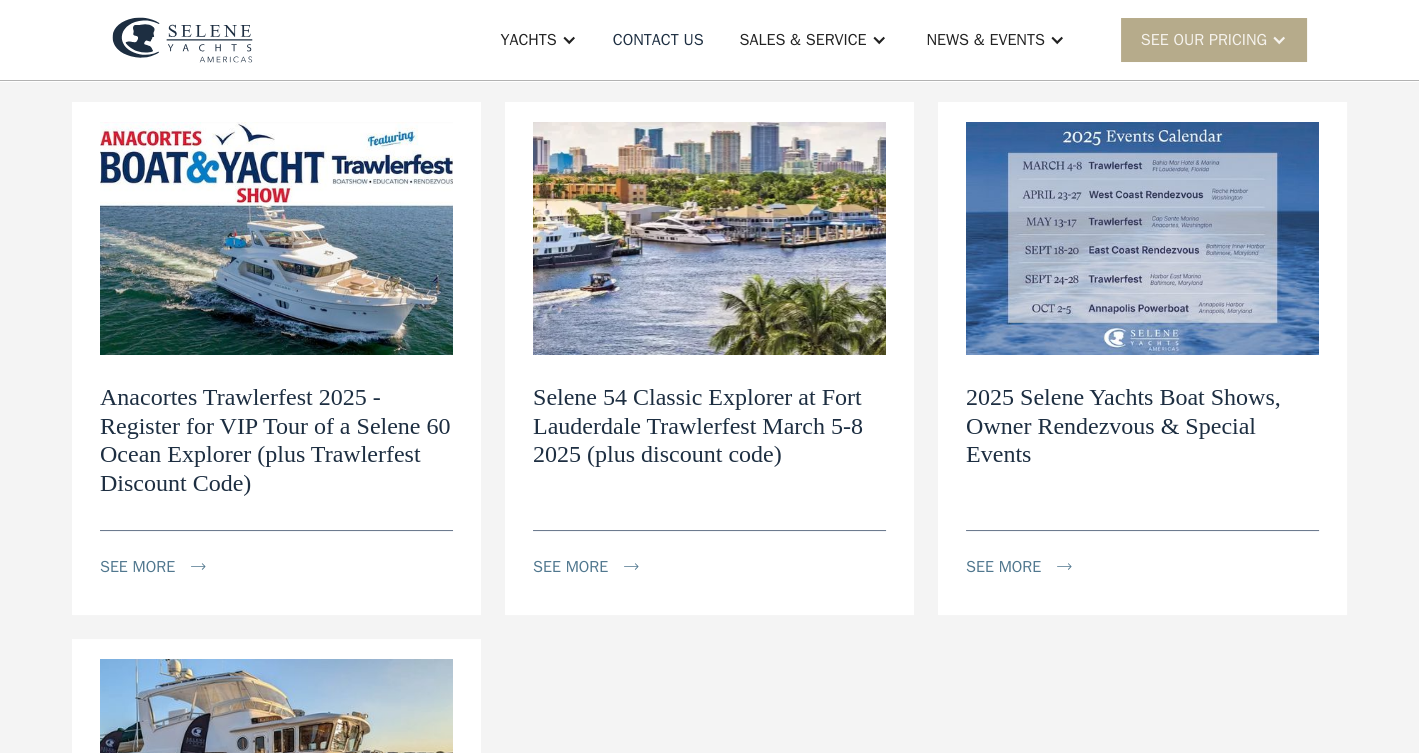 click at bounding box center [1142, 238] 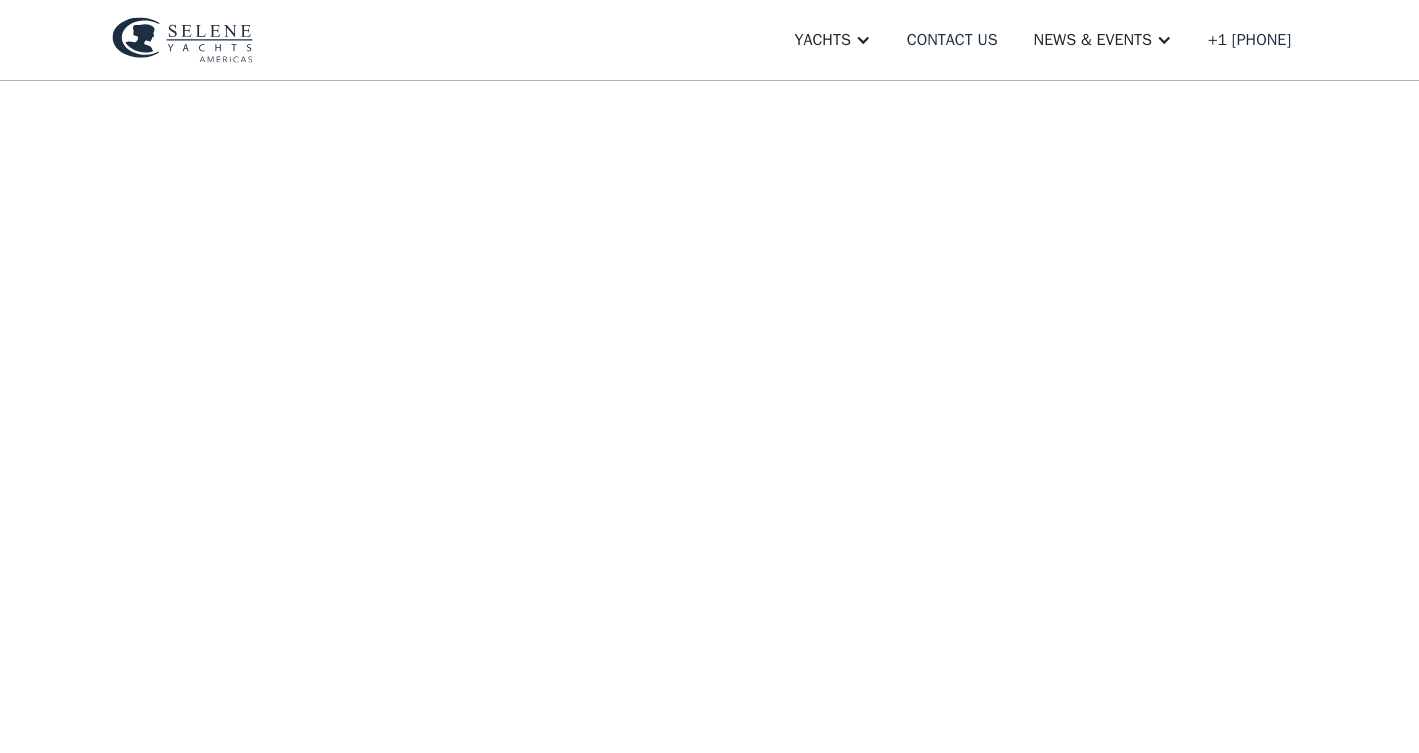 scroll, scrollTop: 0, scrollLeft: 0, axis: both 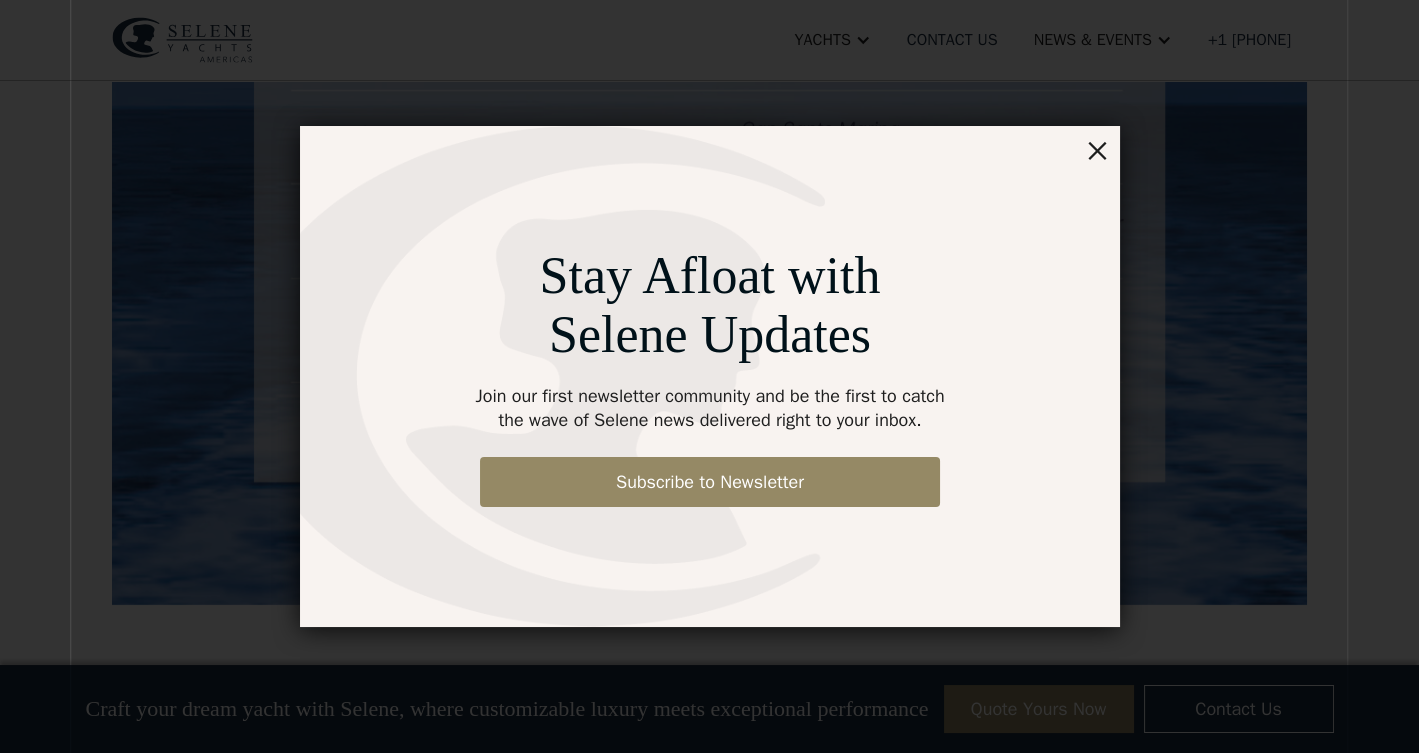 click on "×" at bounding box center [1097, 149] 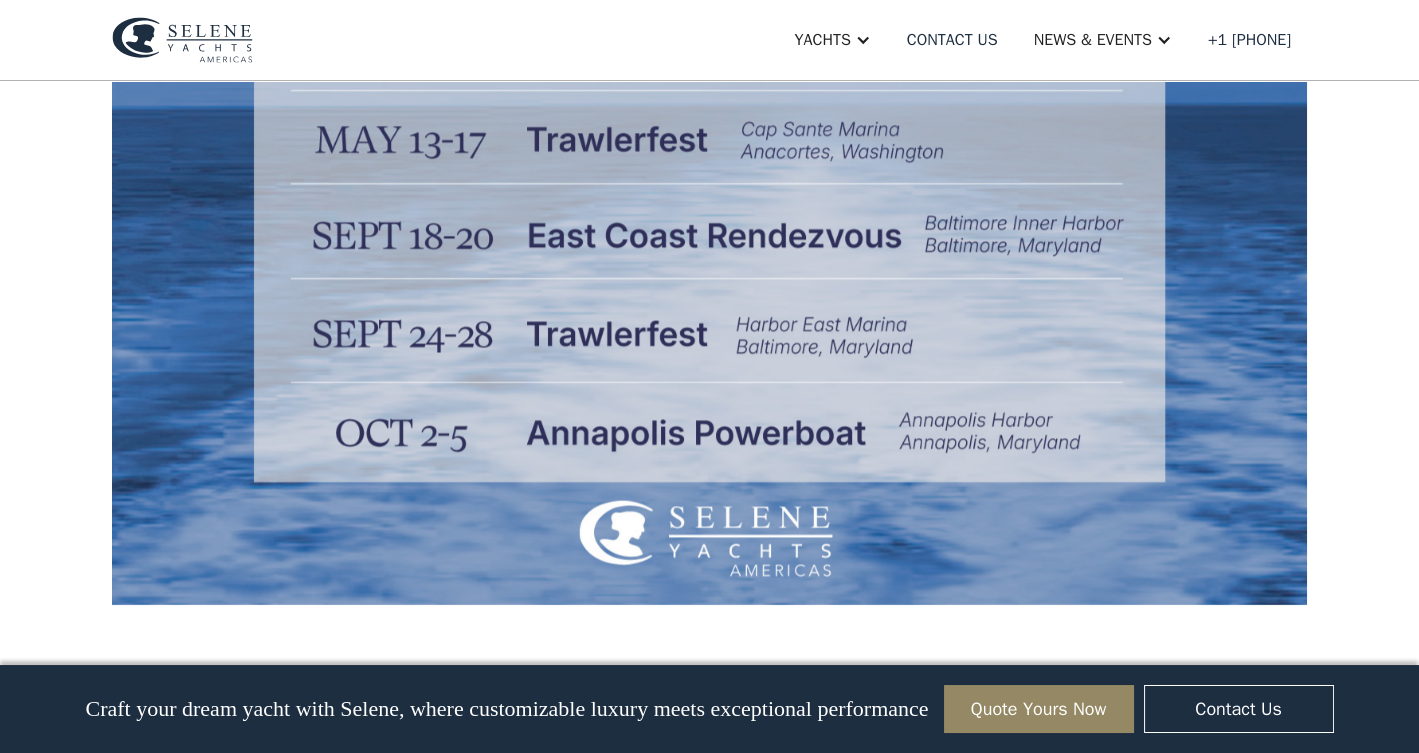 click at bounding box center (709, 197) 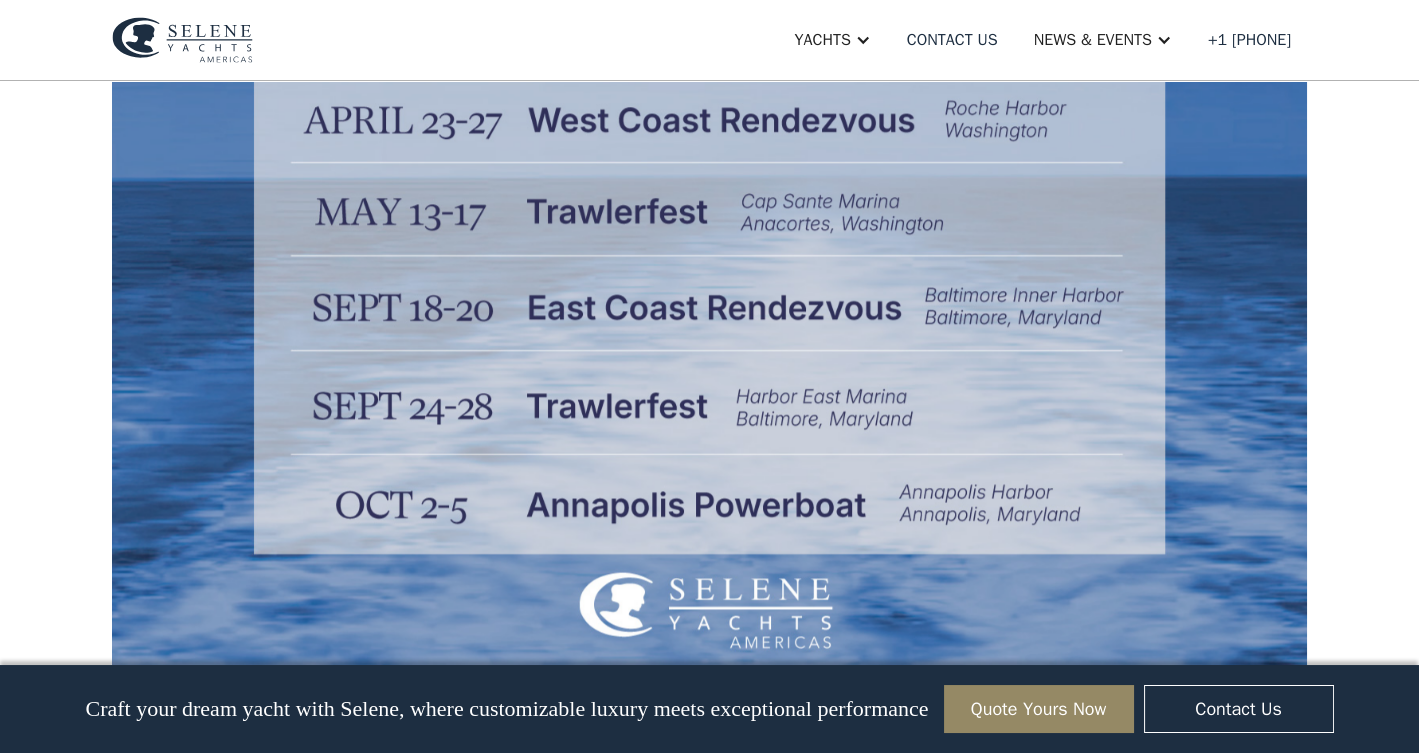 scroll, scrollTop: 810, scrollLeft: 0, axis: vertical 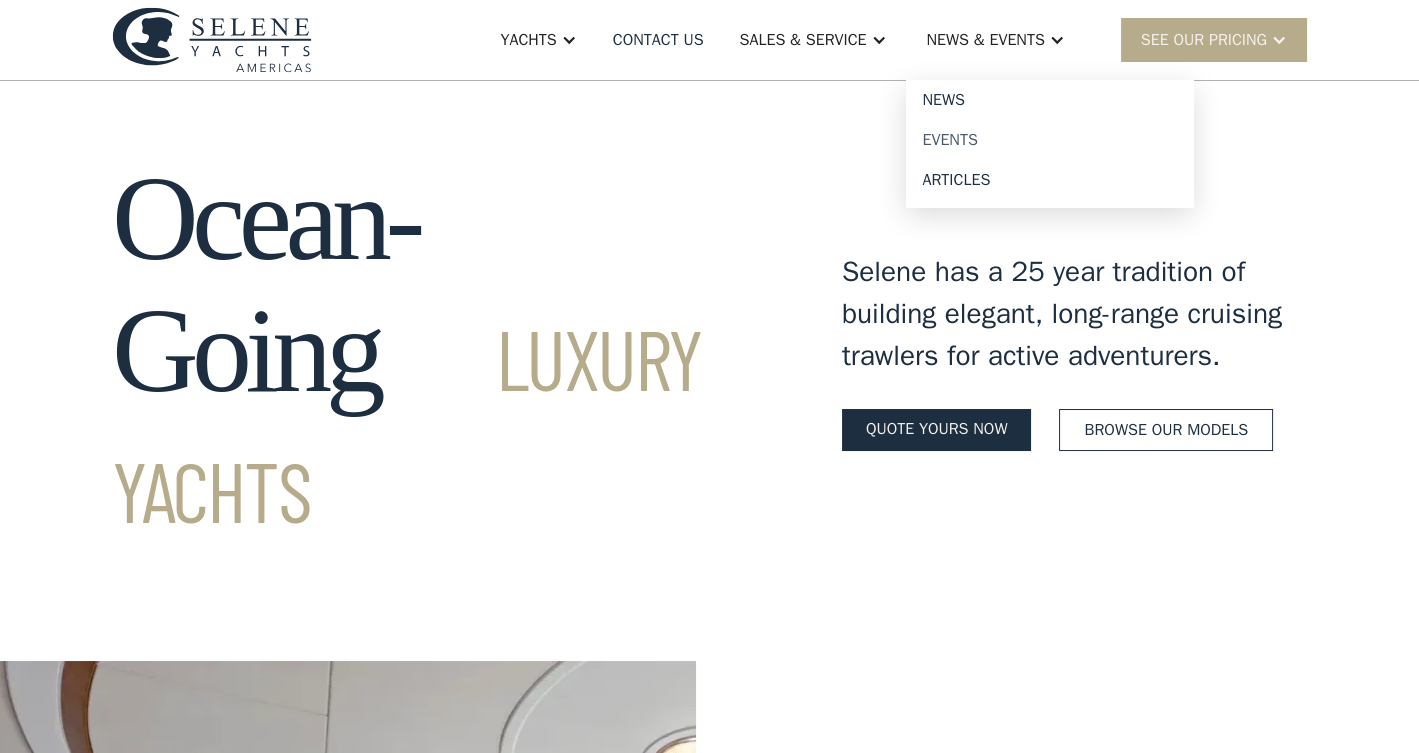 click on "Events" at bounding box center [1050, 140] 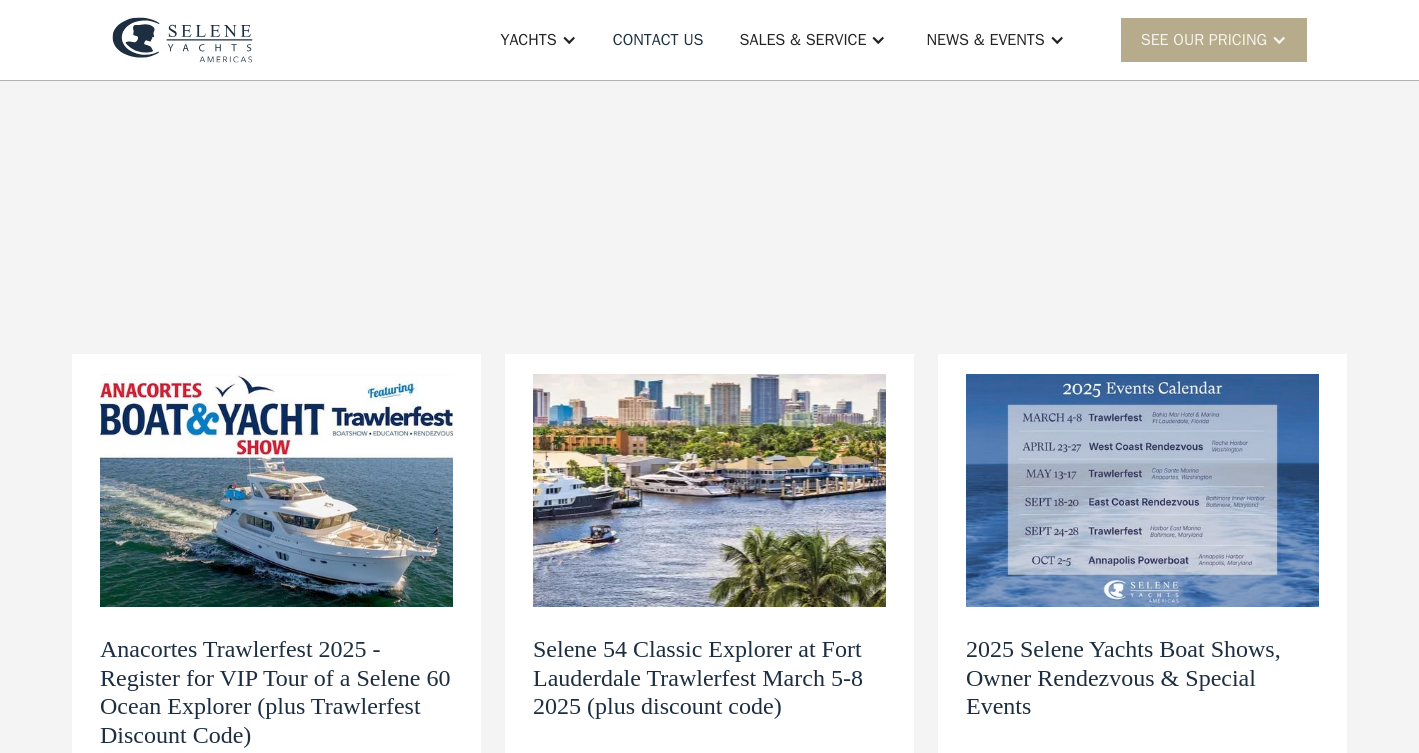 click on "Events -  Navigating the World of Exclusive Yachts News view details Navigating the World of Exclusive Yachts Anacortes Trawlerfest 2025 - Register for VIP Tour of a Selene 60 Ocean Explorer (plus Trawlerfest Discount Code)  see more Selene 54 Classic Explorer at Fort Lauderdale Trawlerfest March 5-8 2025 (plus discount code)  see more 2025 Selene Yachts Boat Shows, Owner Rendezvous & Special Events see more 2024 Selene Boat Show & Rendezvous Schedule, Get your Discount Code & Come See Us!  see more" at bounding box center (709, 784) 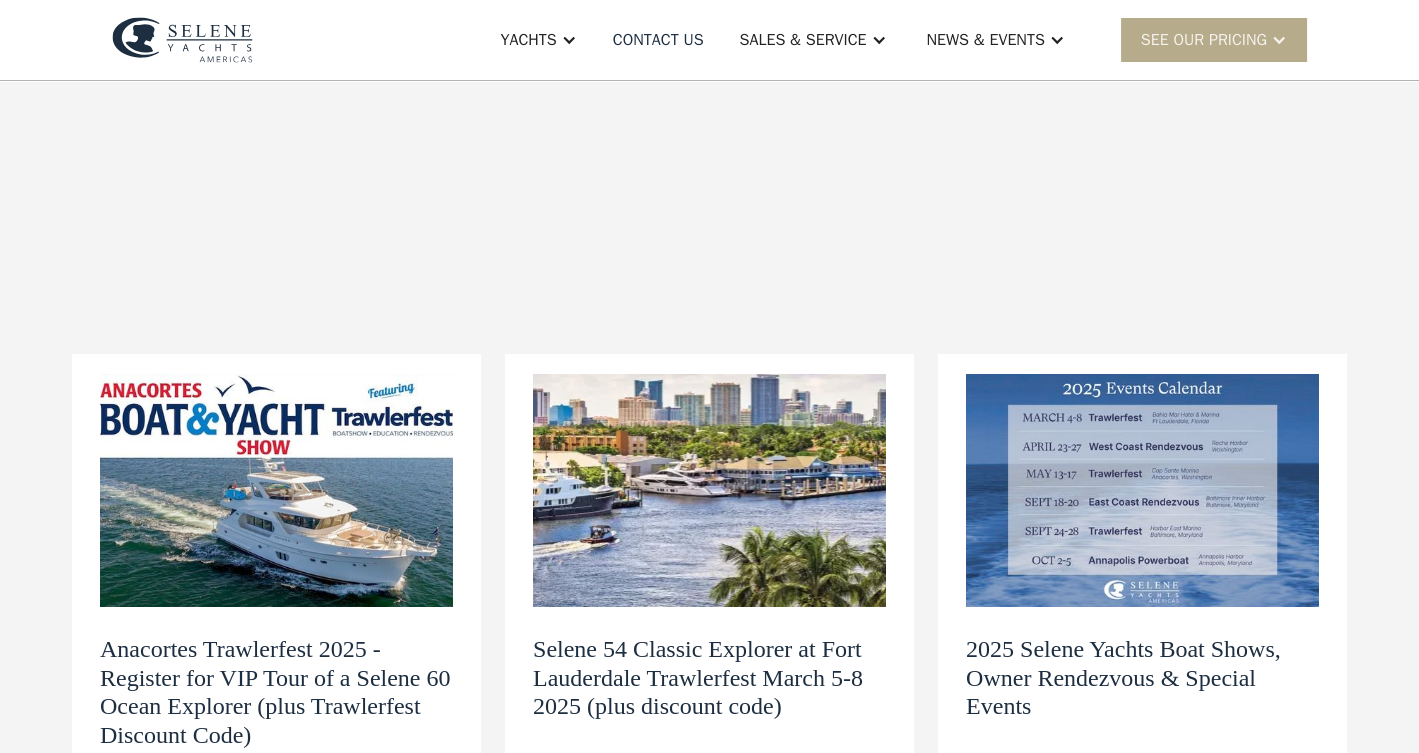 scroll, scrollTop: 0, scrollLeft: 0, axis: both 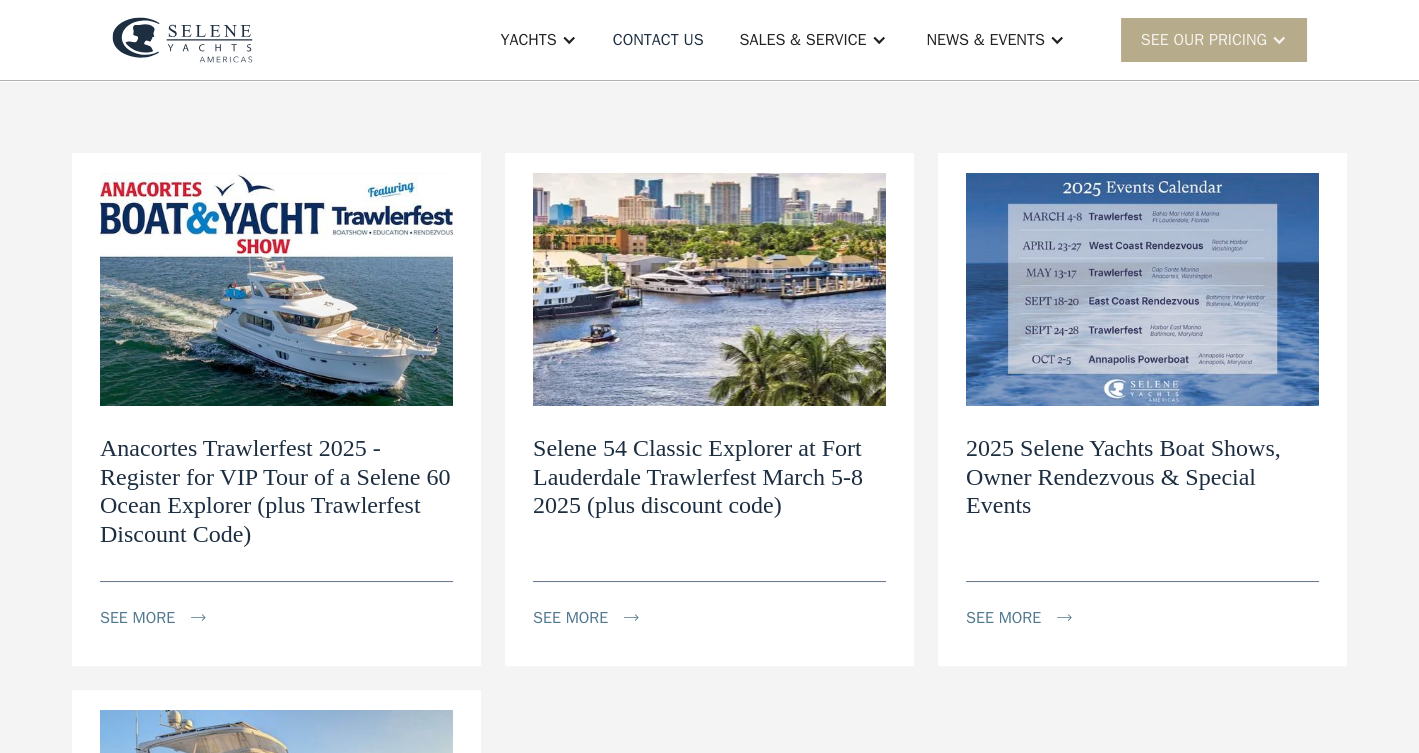 click at bounding box center (1142, 289) 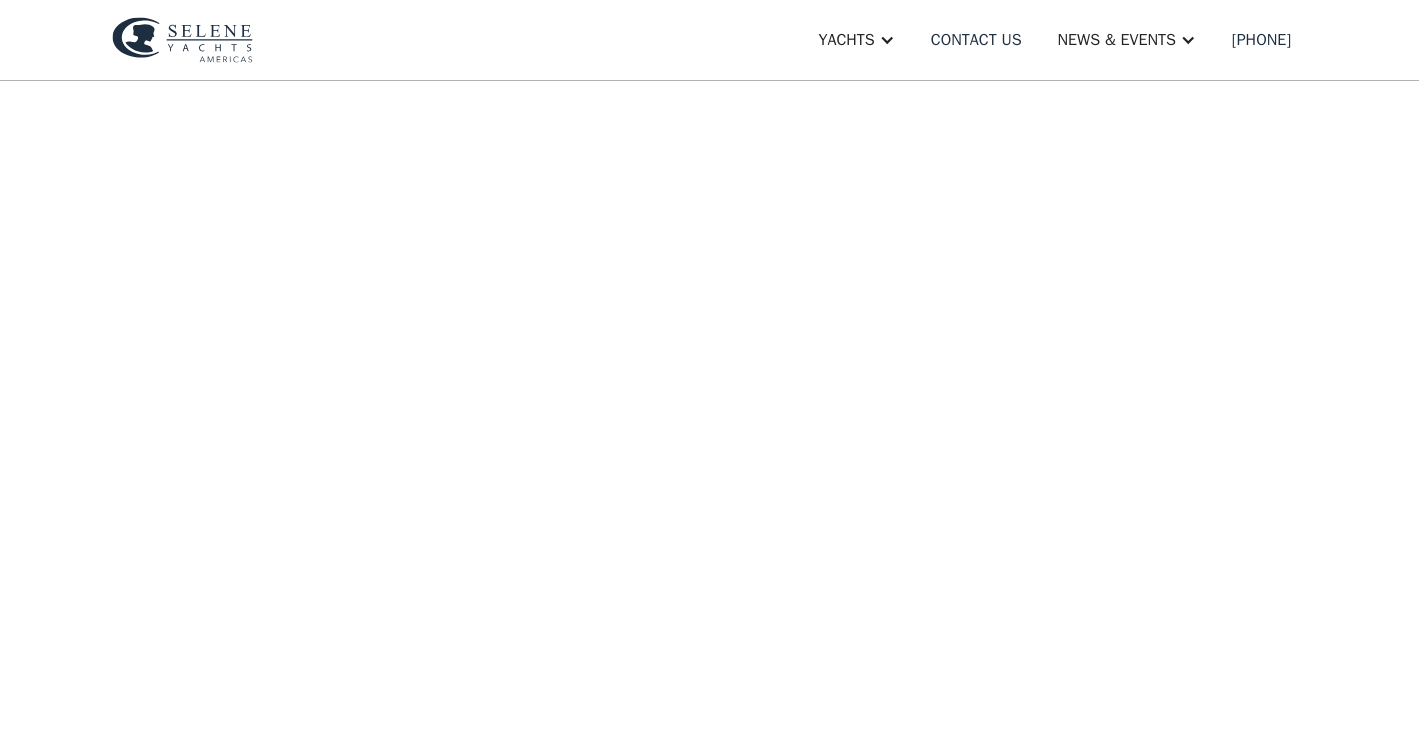 scroll, scrollTop: 0, scrollLeft: 0, axis: both 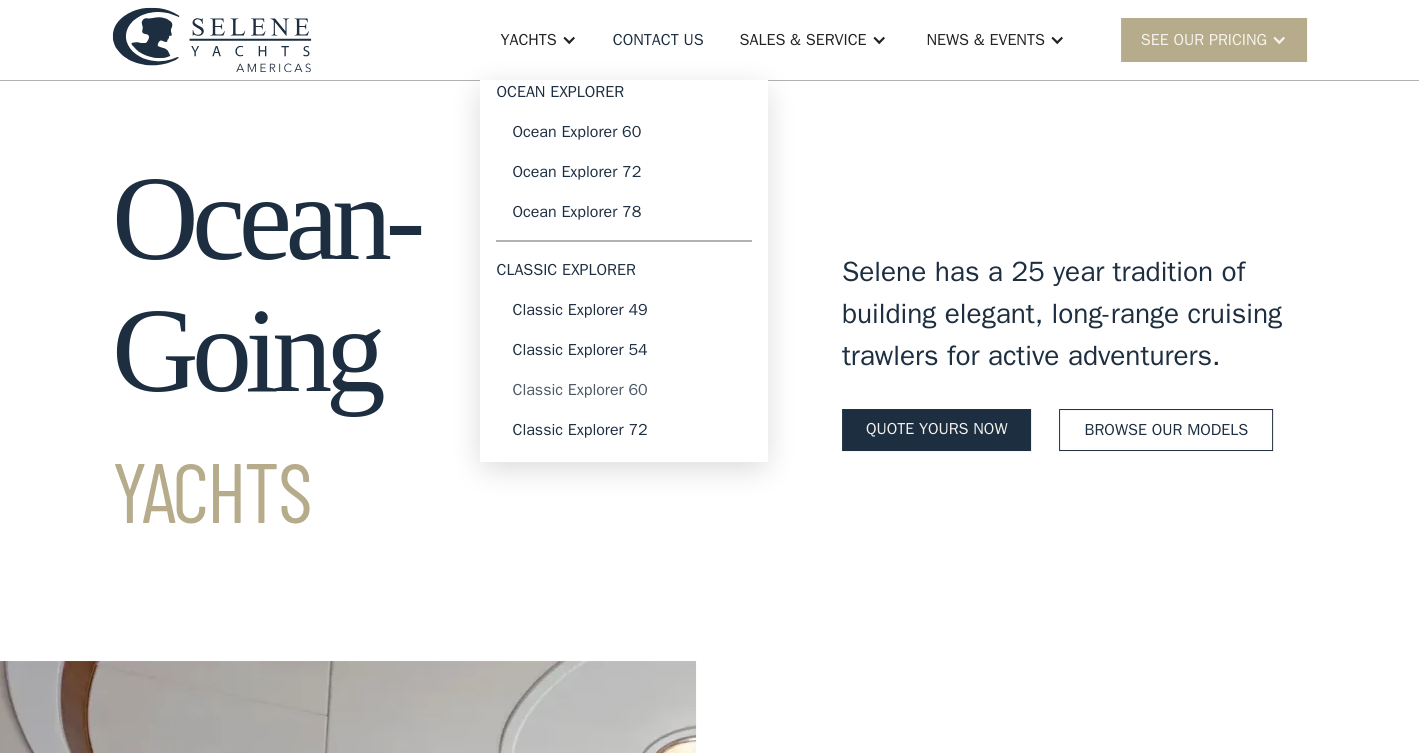 click on "Classic Explorer 60" at bounding box center (624, 390) 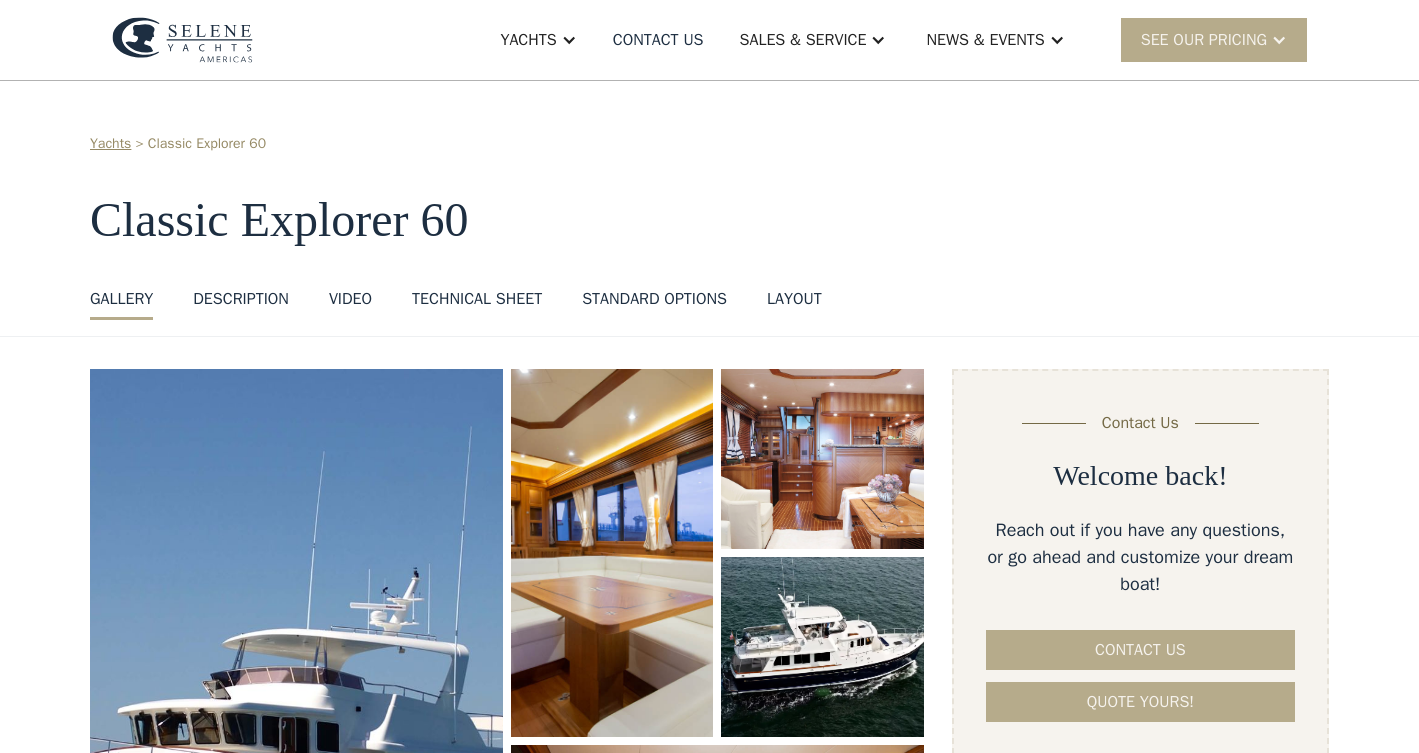 scroll, scrollTop: 0, scrollLeft: 0, axis: both 